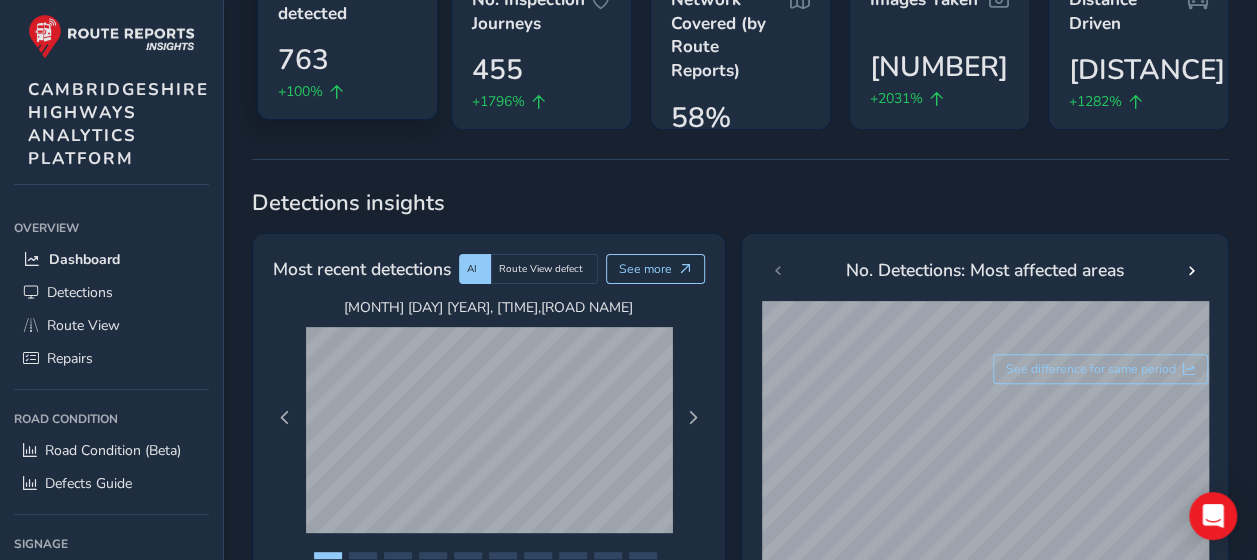 scroll, scrollTop: 300, scrollLeft: 0, axis: vertical 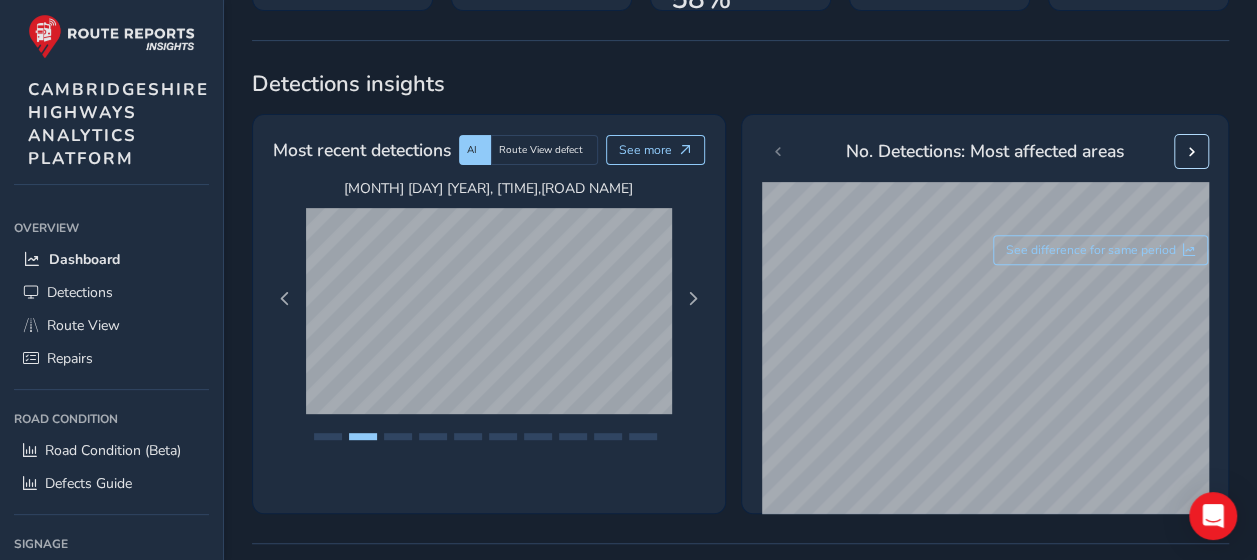 click at bounding box center [1192, 152] 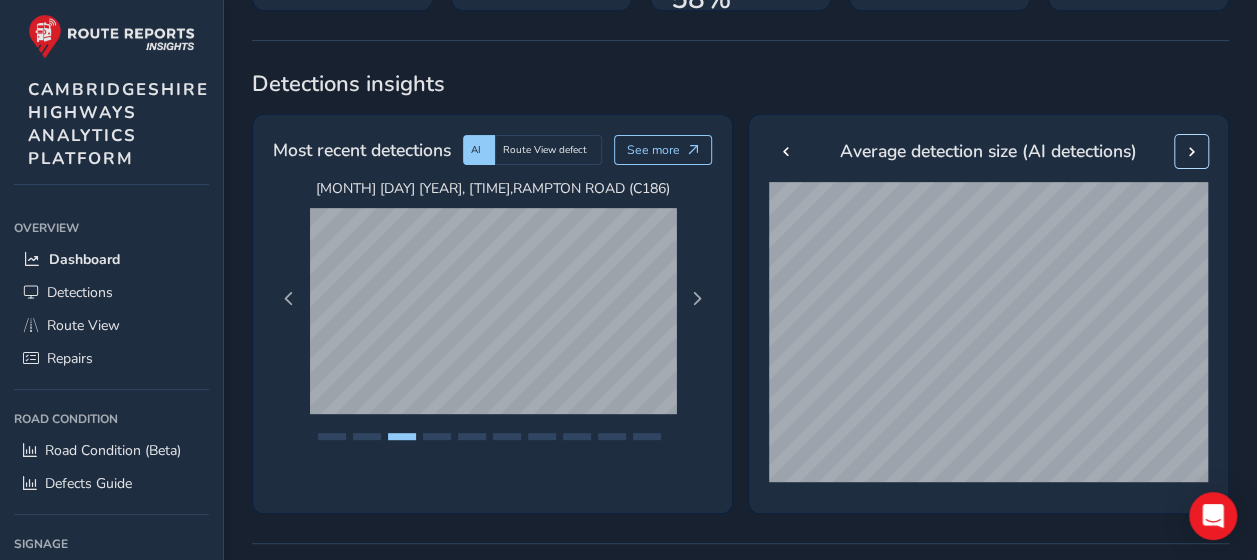 click at bounding box center [1192, 152] 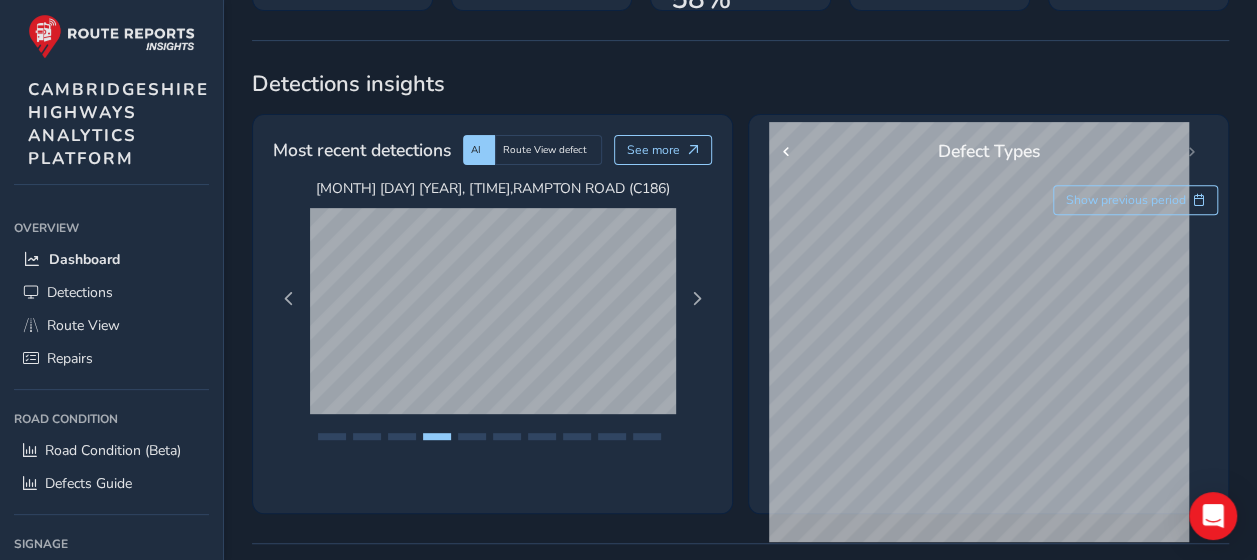 click on "Defect Types" at bounding box center [988, 151] 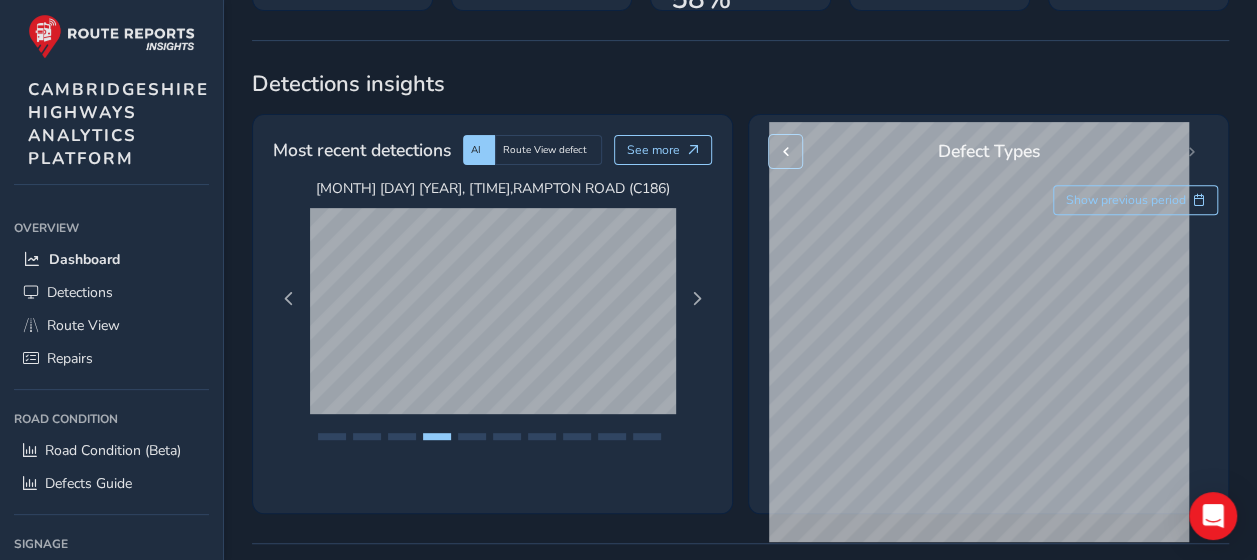 click at bounding box center (785, 152) 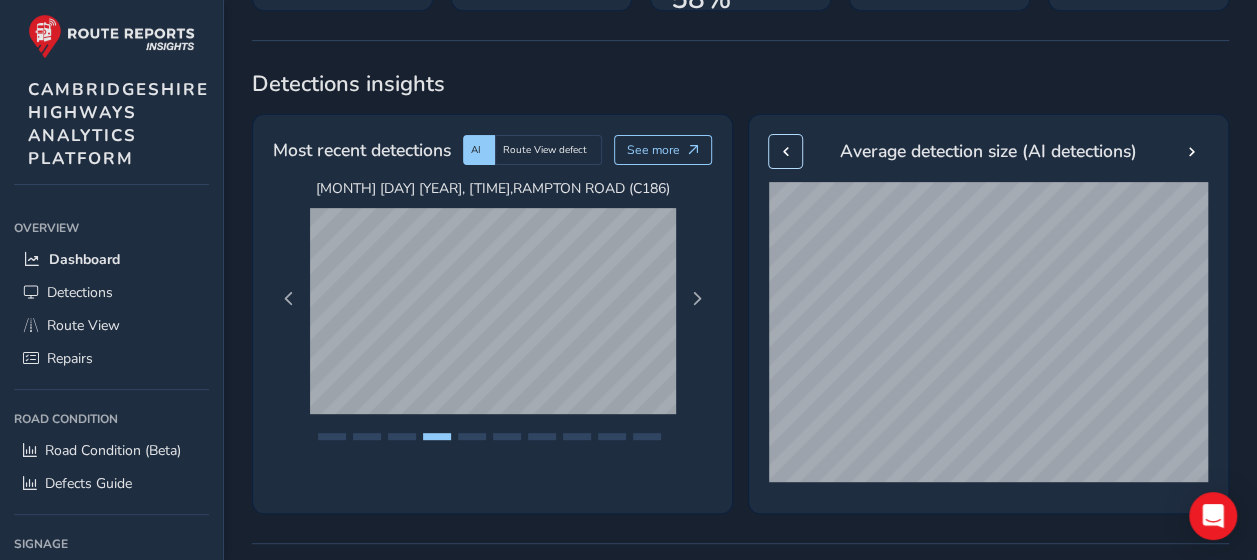 click at bounding box center [785, 152] 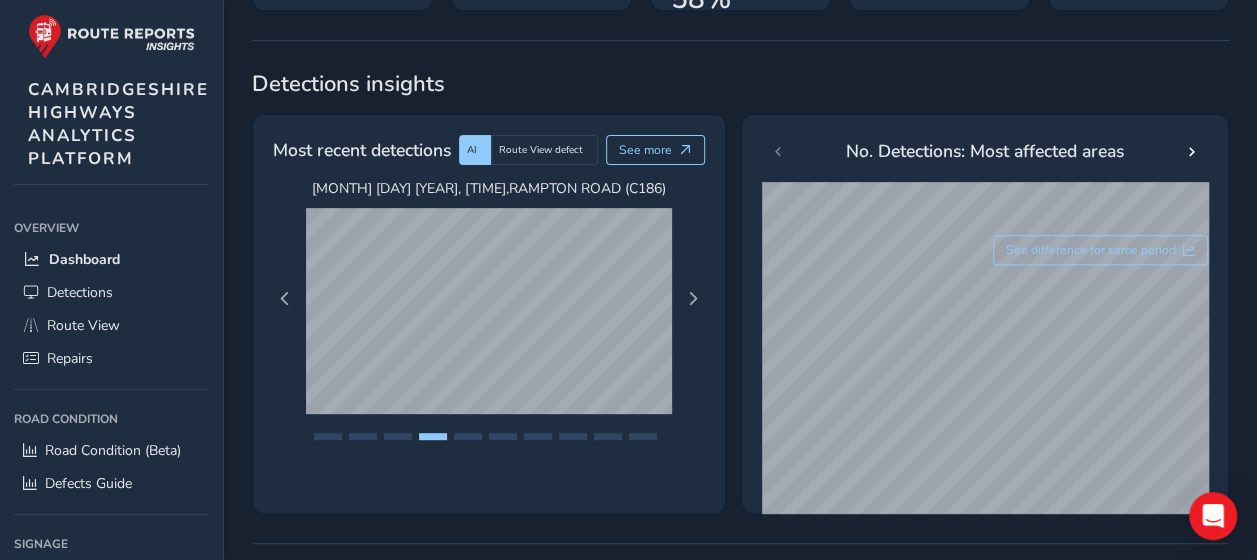 click on "No. Detections: Most affected areas" at bounding box center (985, 151) 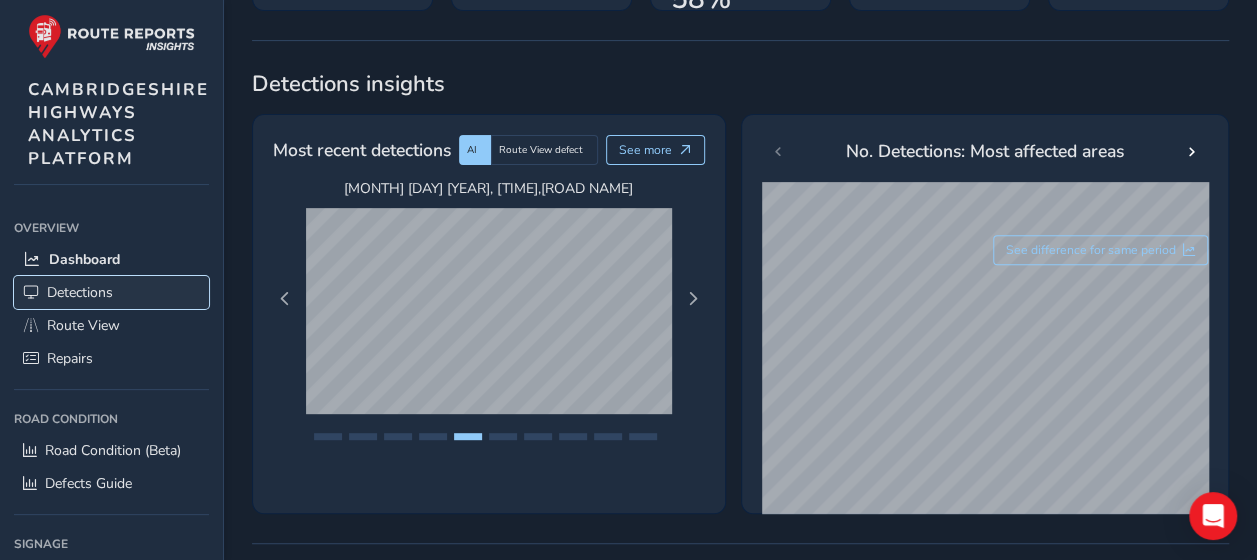 click on "Detections" at bounding box center (80, 292) 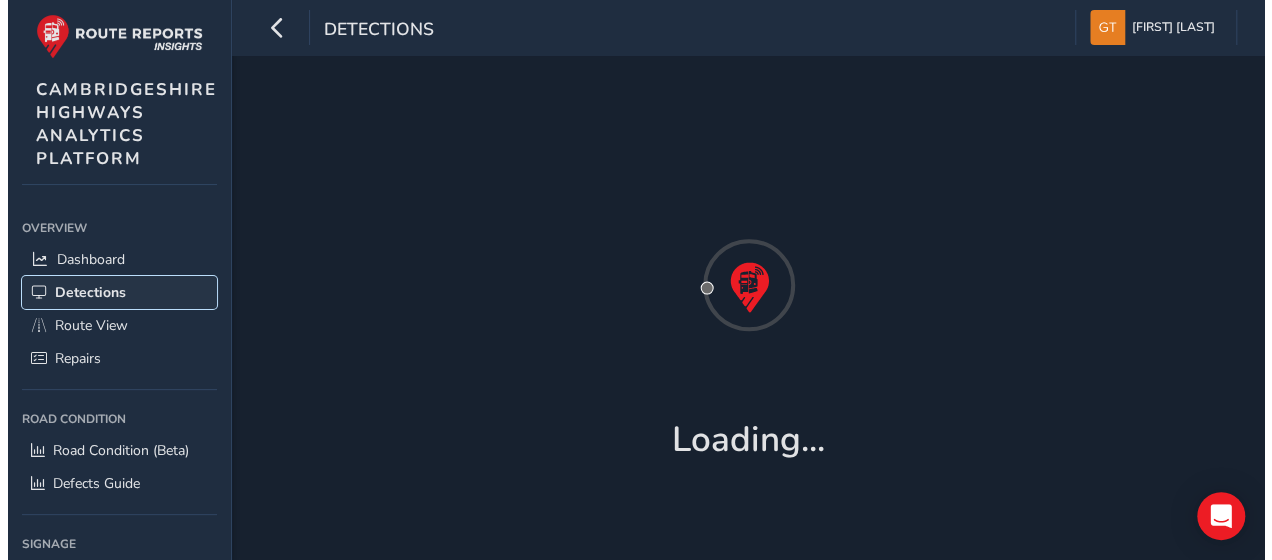 scroll, scrollTop: 0, scrollLeft: 0, axis: both 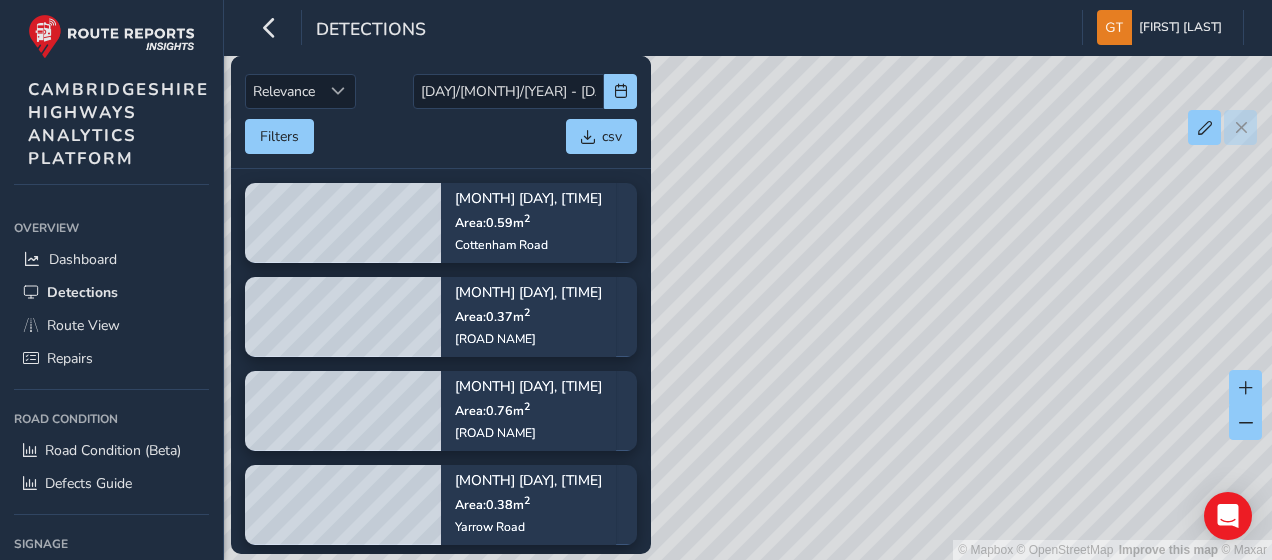 drag, startPoint x: 762, startPoint y: 338, endPoint x: 842, endPoint y: 232, distance: 132.8006 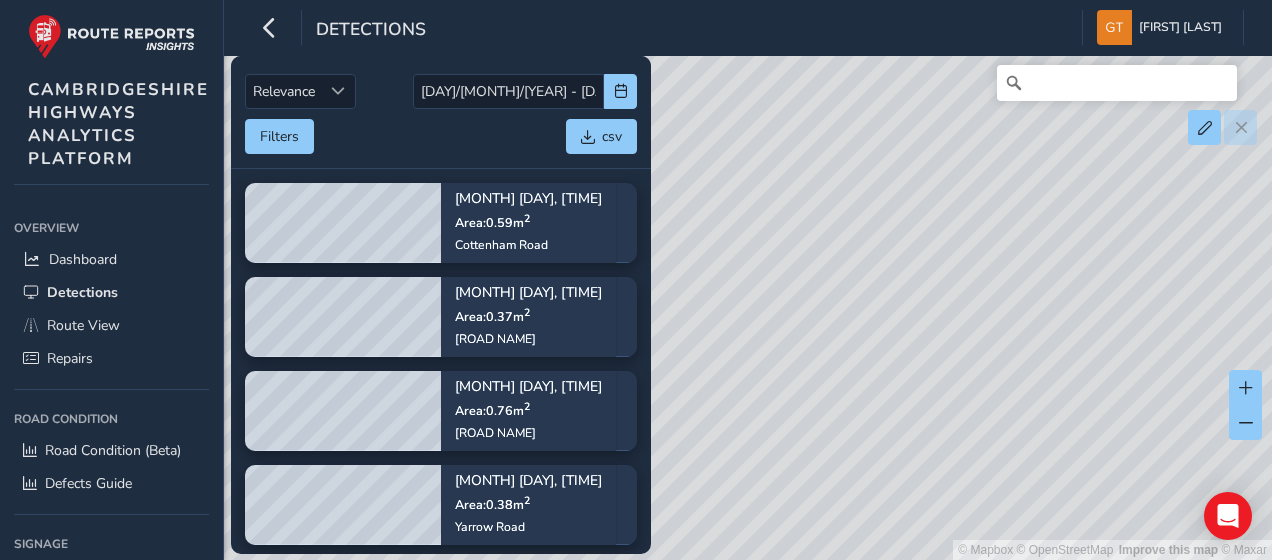 drag, startPoint x: 842, startPoint y: 232, endPoint x: 894, endPoint y: 219, distance: 53.600372 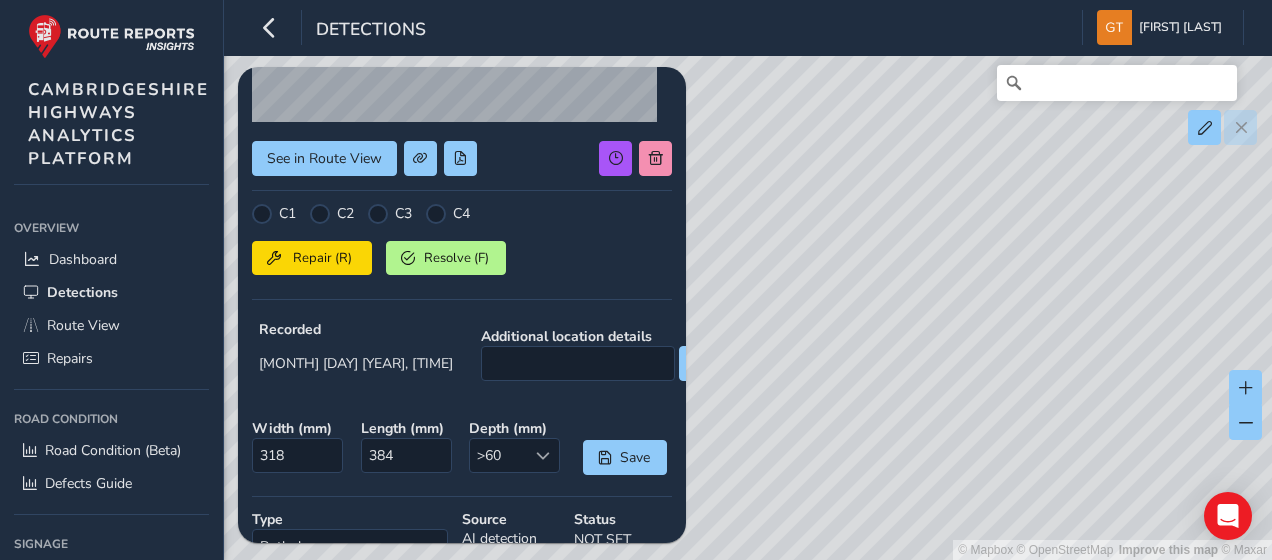 scroll, scrollTop: 300, scrollLeft: 0, axis: vertical 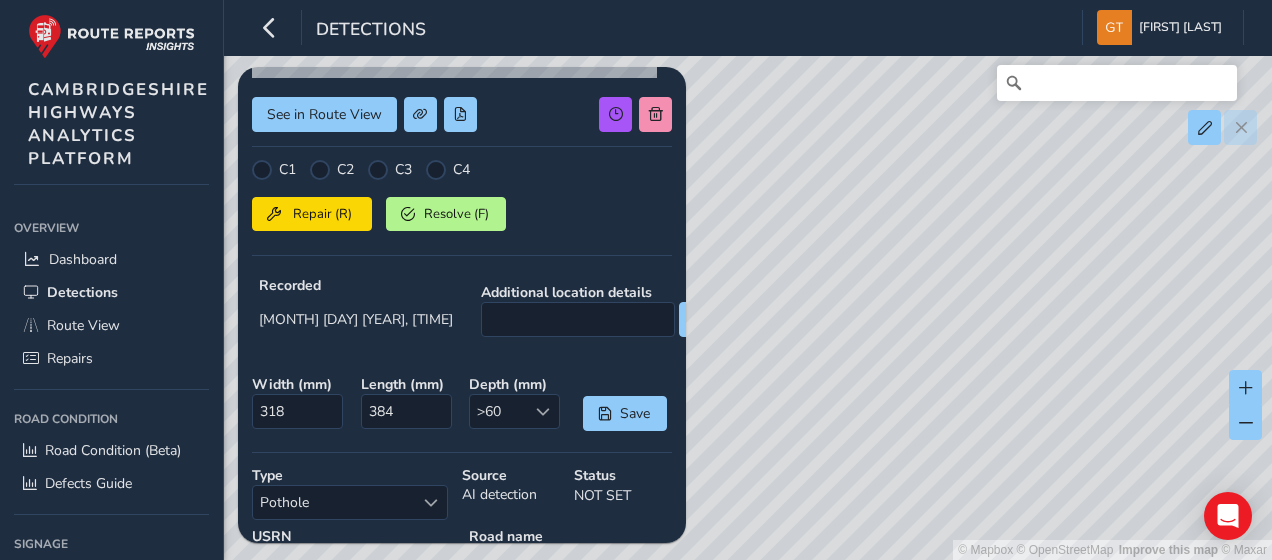 drag, startPoint x: 848, startPoint y: 315, endPoint x: 987, endPoint y: 228, distance: 163.9817 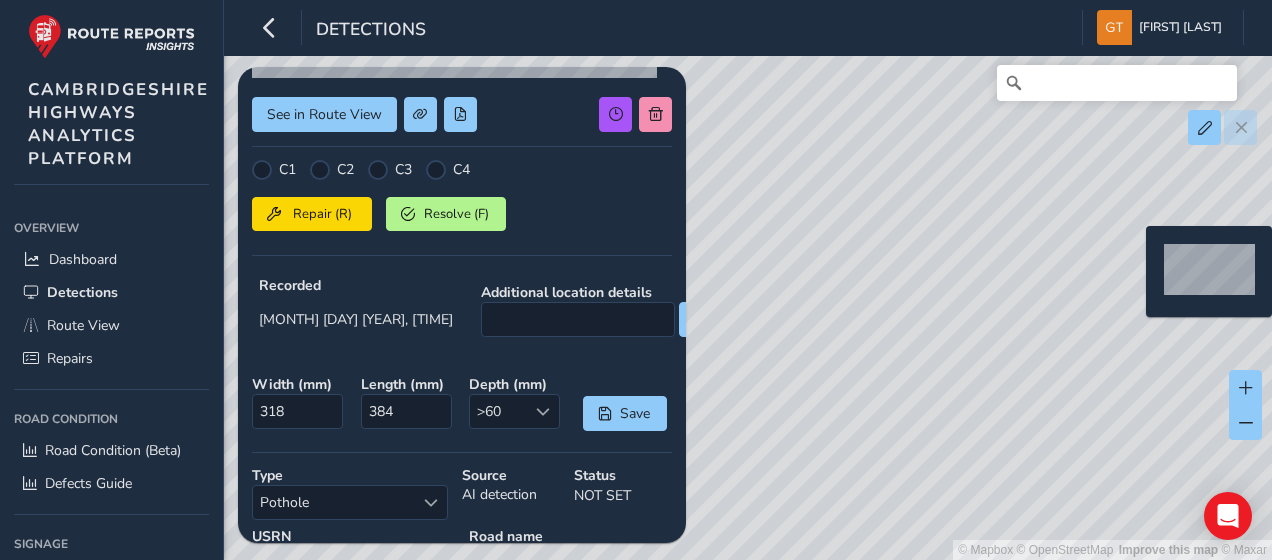 click on "© Mapbox   © OpenStreetMap   Improve this map   © Maxar" at bounding box center [636, 280] 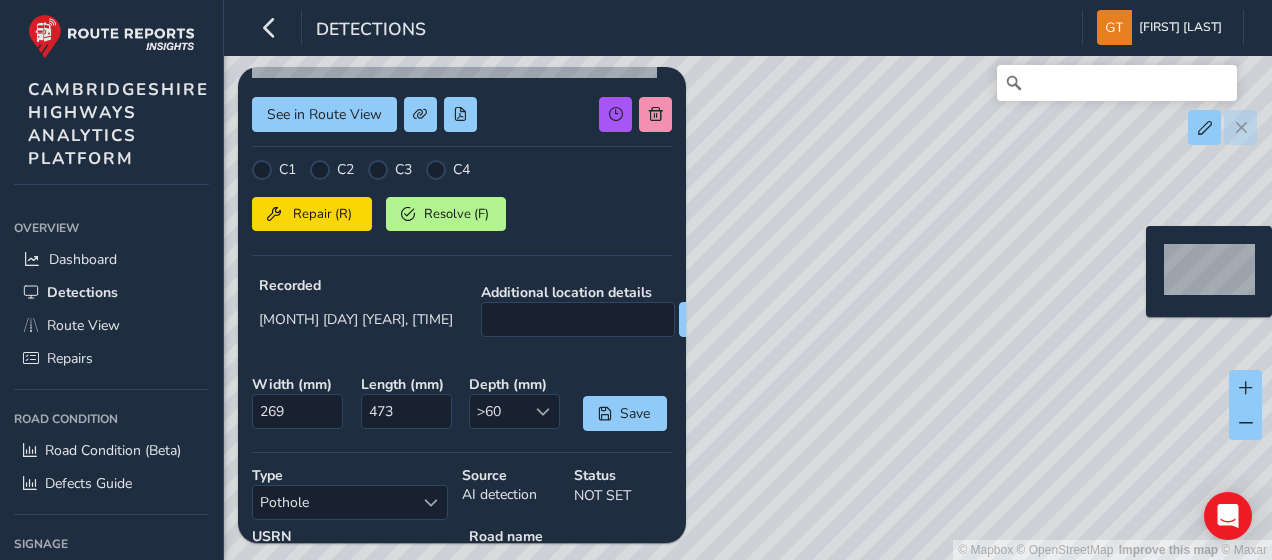 type on "[NUMBER] [PLATE]" 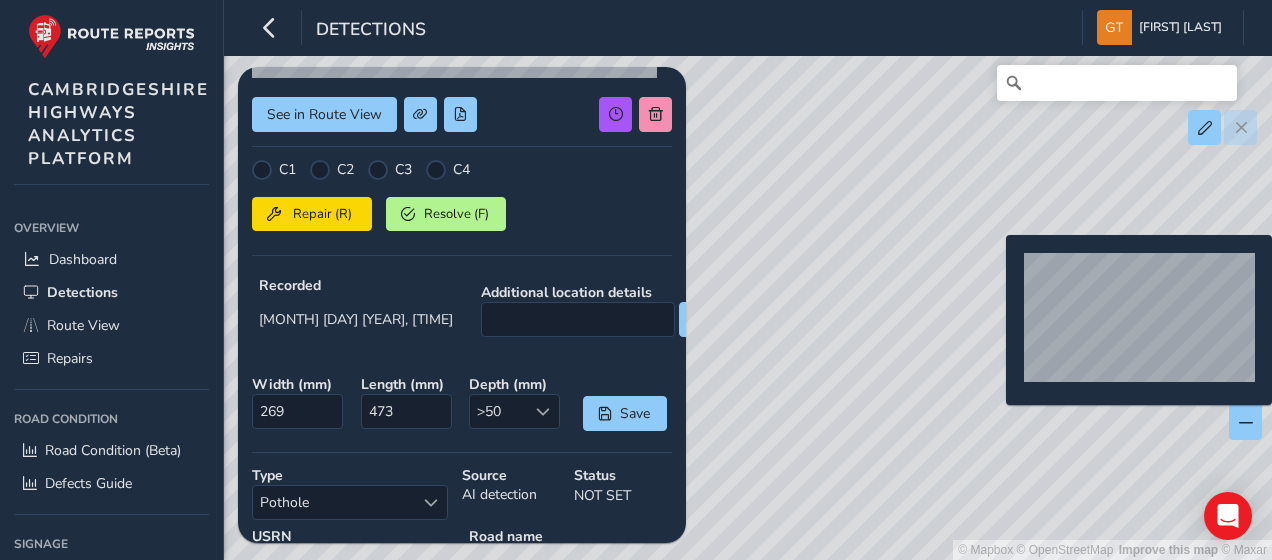 click on "© Mapbox   © OpenStreetMap   Improve this map   © Maxar" at bounding box center [636, 280] 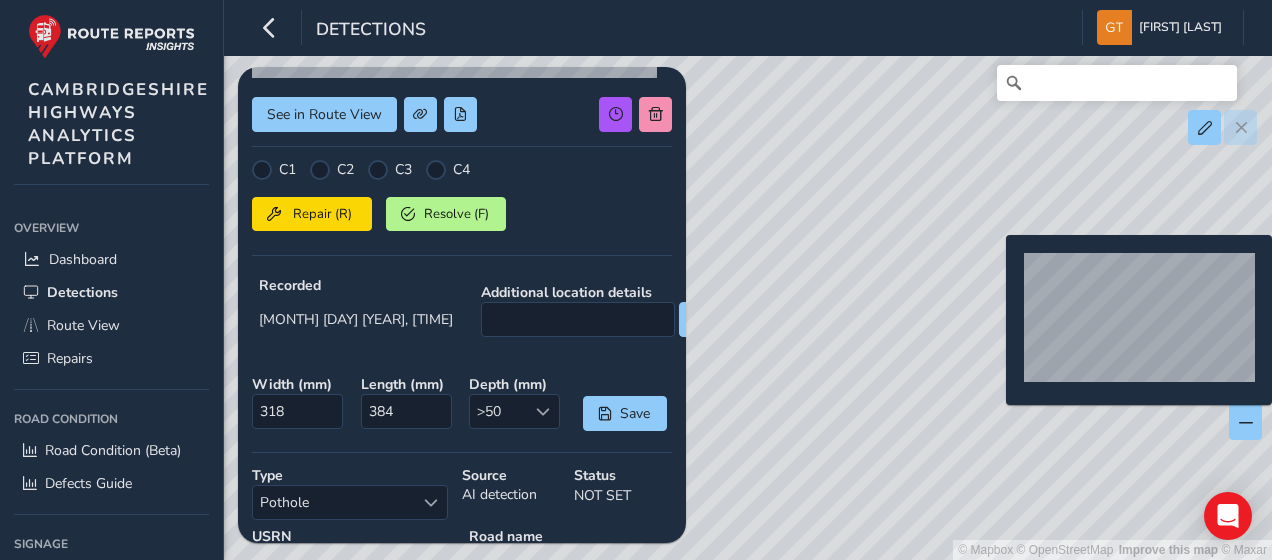 type 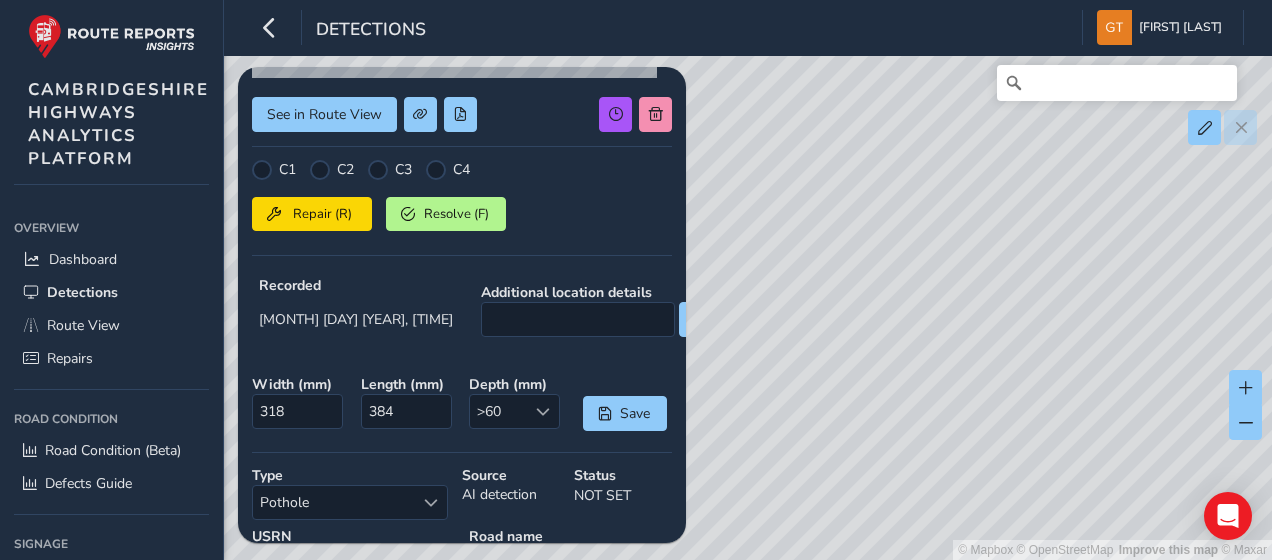 scroll, scrollTop: 0, scrollLeft: 0, axis: both 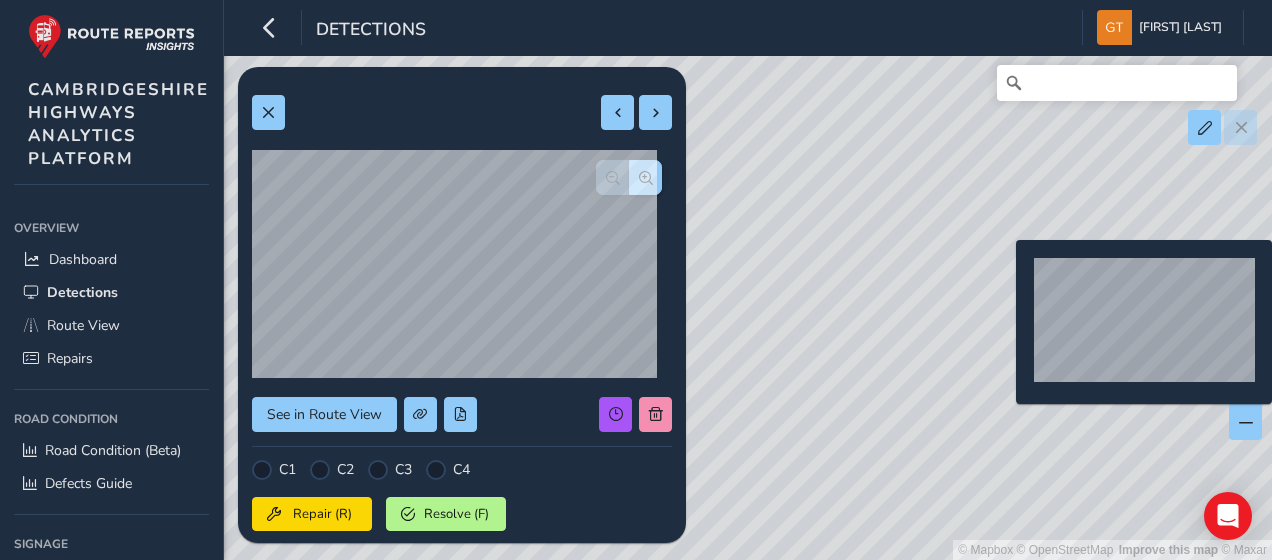 click on "© Mapbox   © OpenStreetMap   Improve this map   © Maxar" at bounding box center [636, 280] 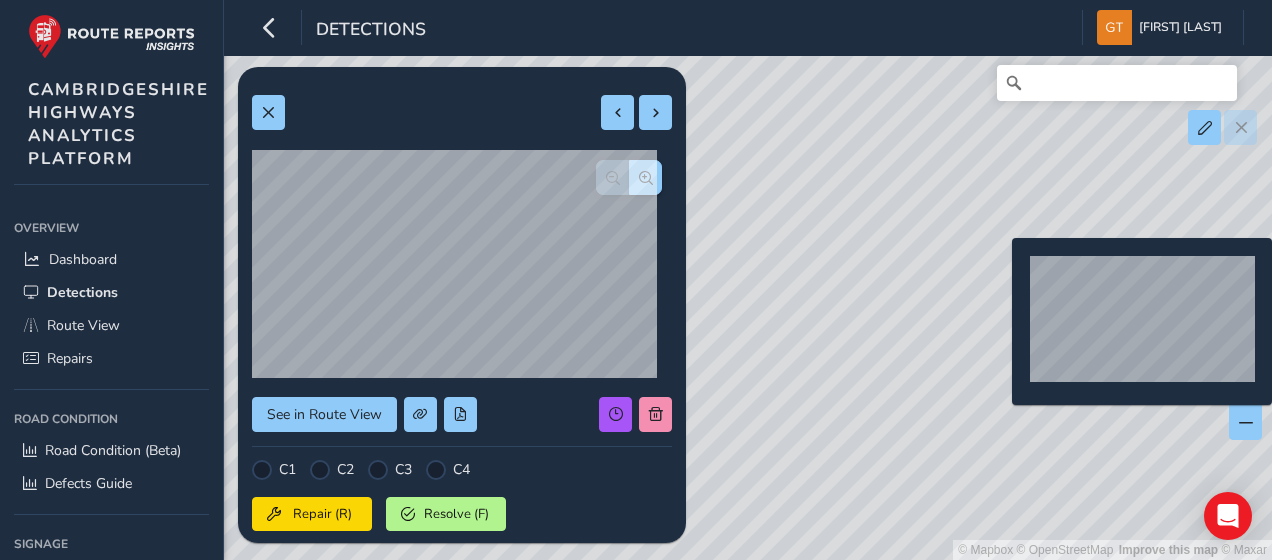 click on "© Mapbox   © OpenStreetMap   Improve this map   © Maxar" at bounding box center [636, 280] 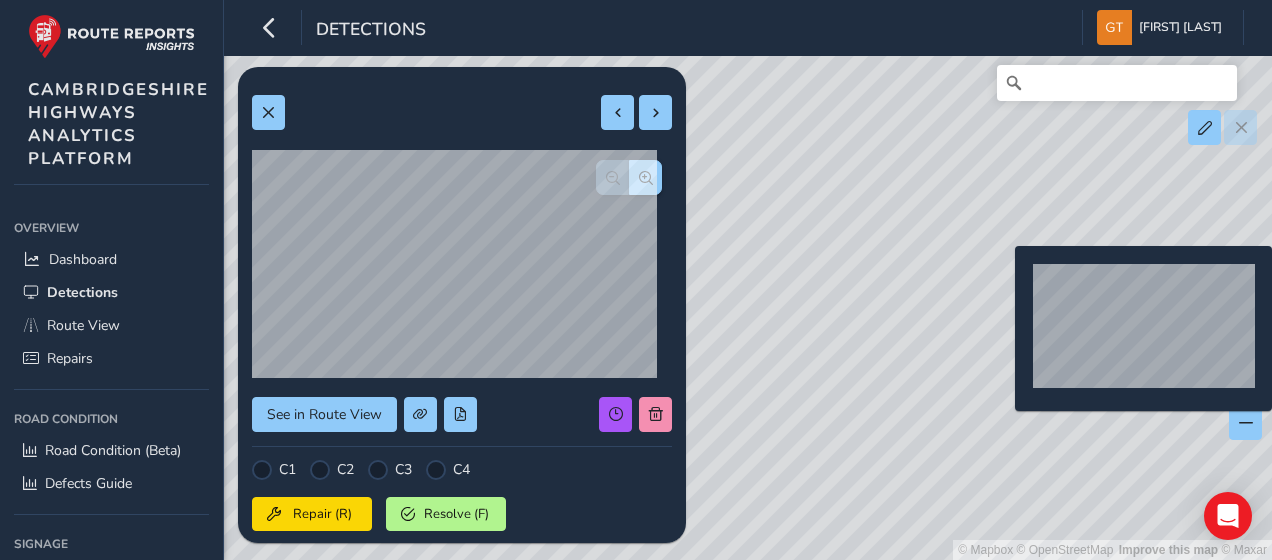 click on "© Mapbox   © OpenStreetMap   Improve this map   © Maxar" at bounding box center [636, 280] 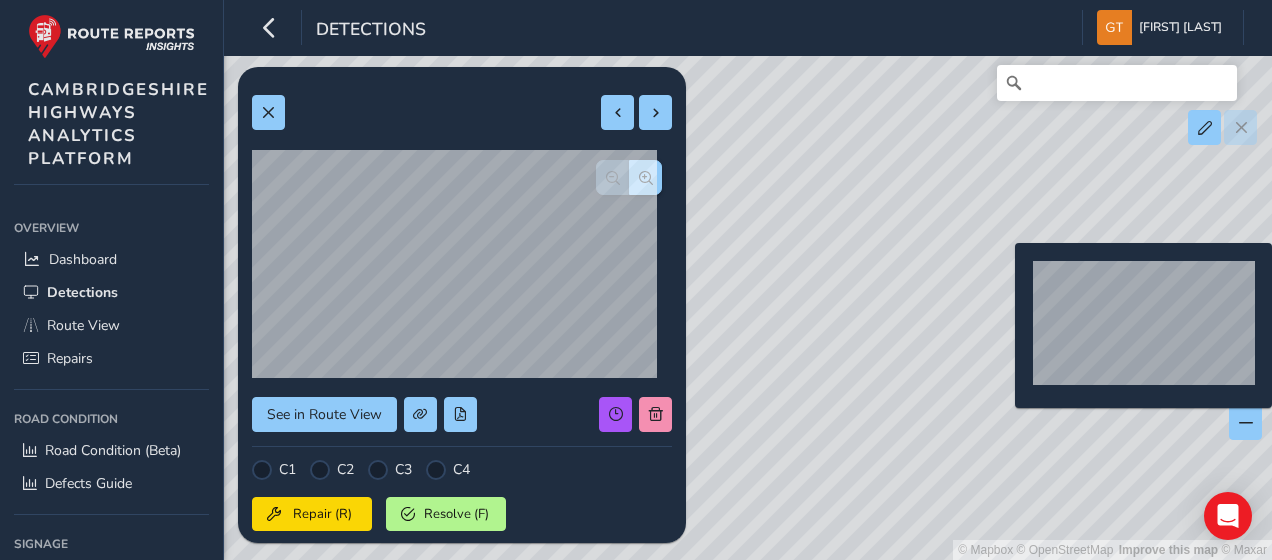 type on "269" 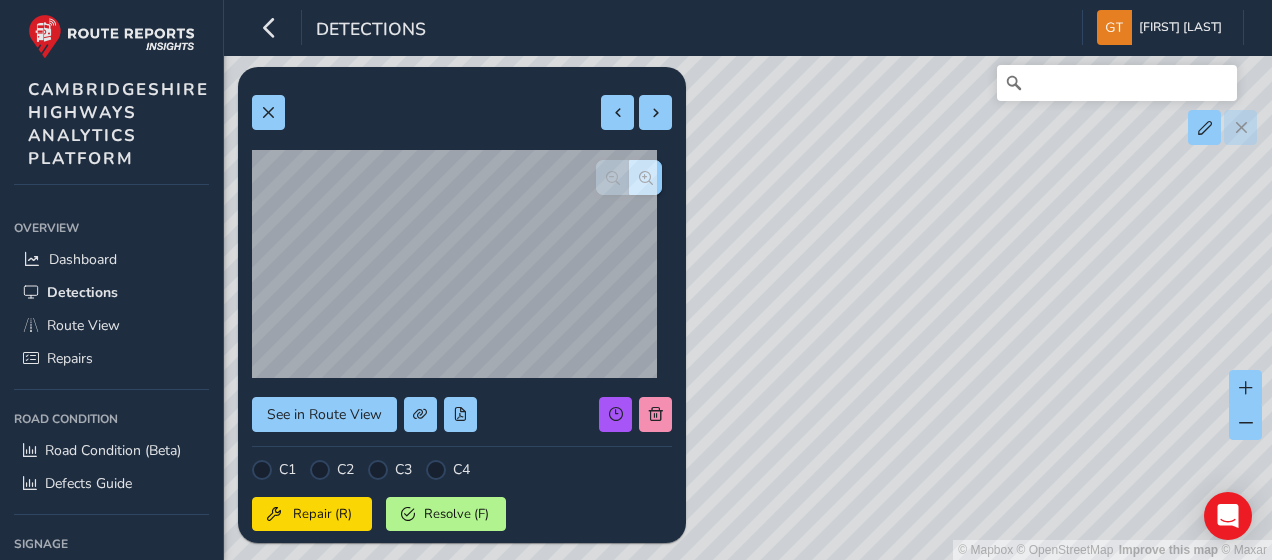 type on "[NUMBER] [PLATE]" 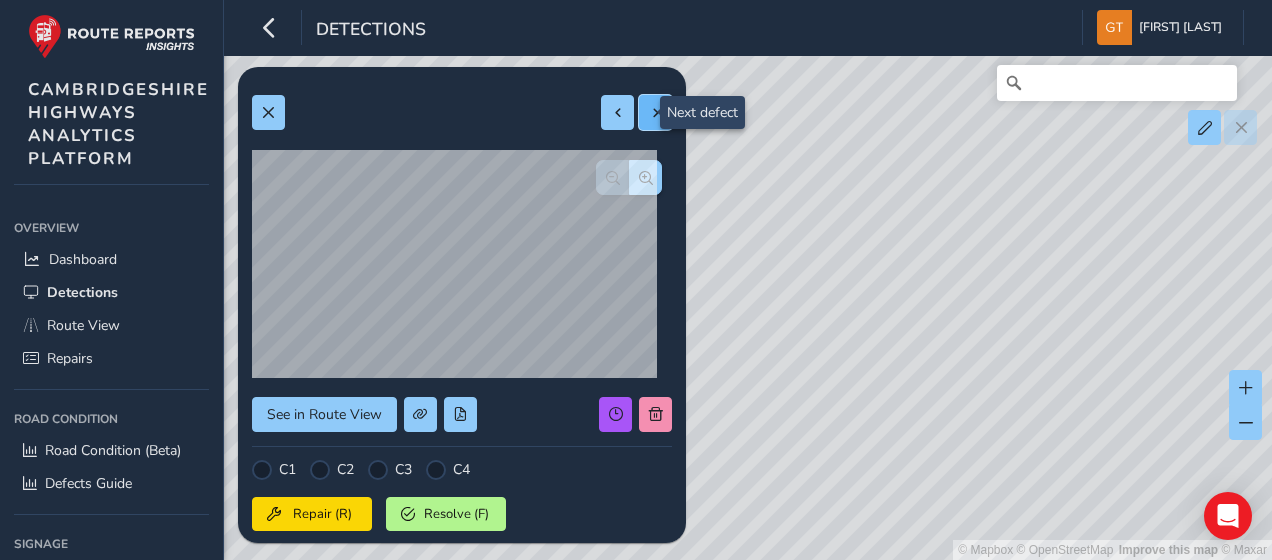 click at bounding box center [656, 113] 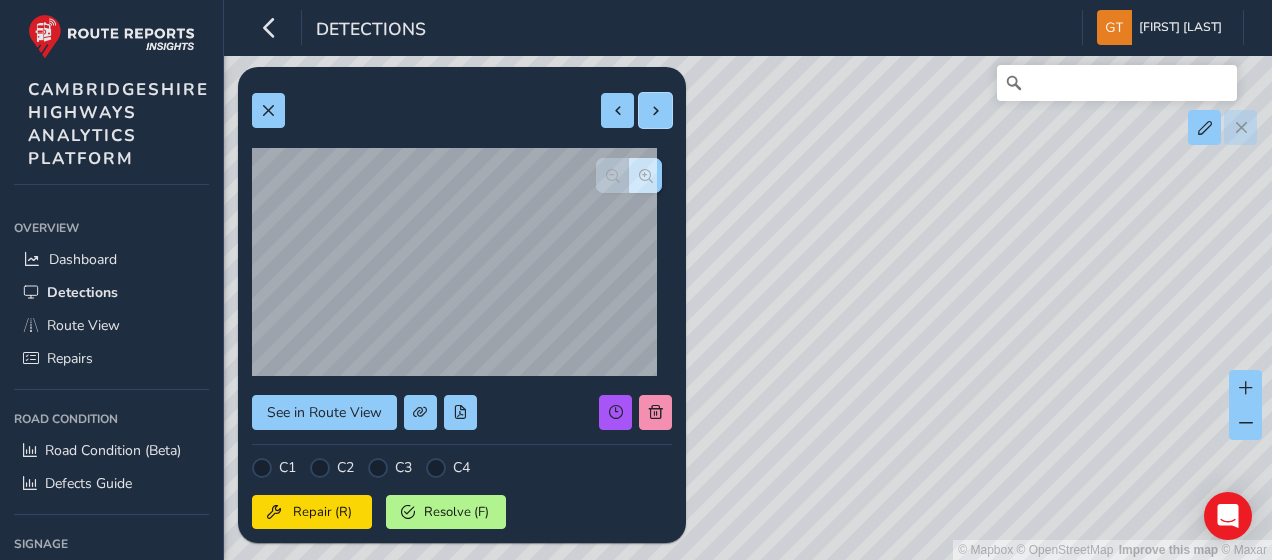 scroll, scrollTop: 0, scrollLeft: 0, axis: both 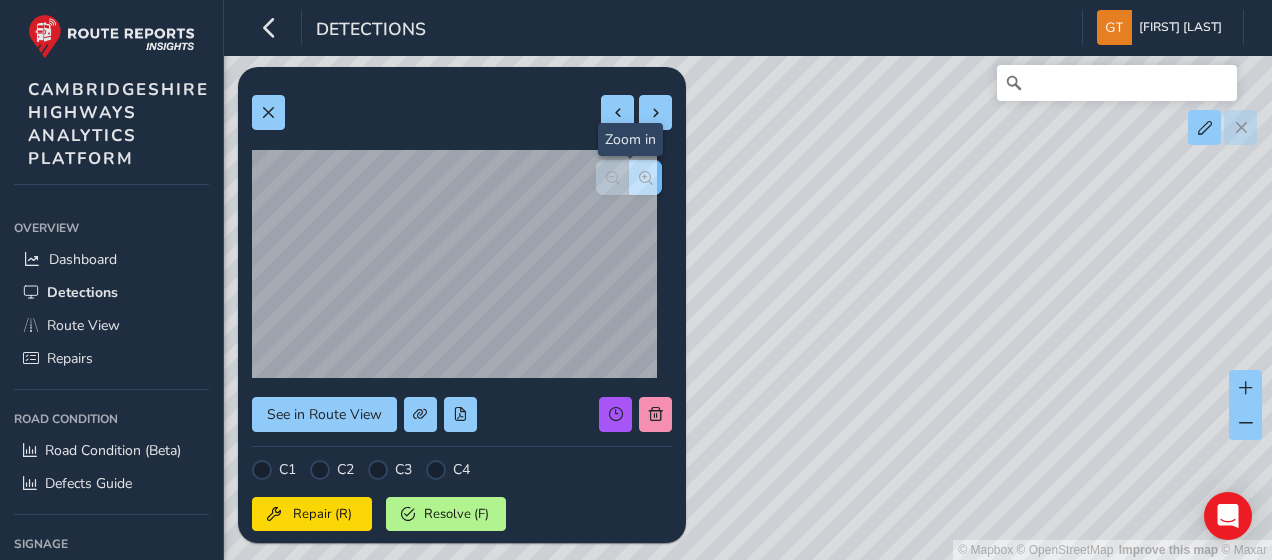 click at bounding box center (646, 178) 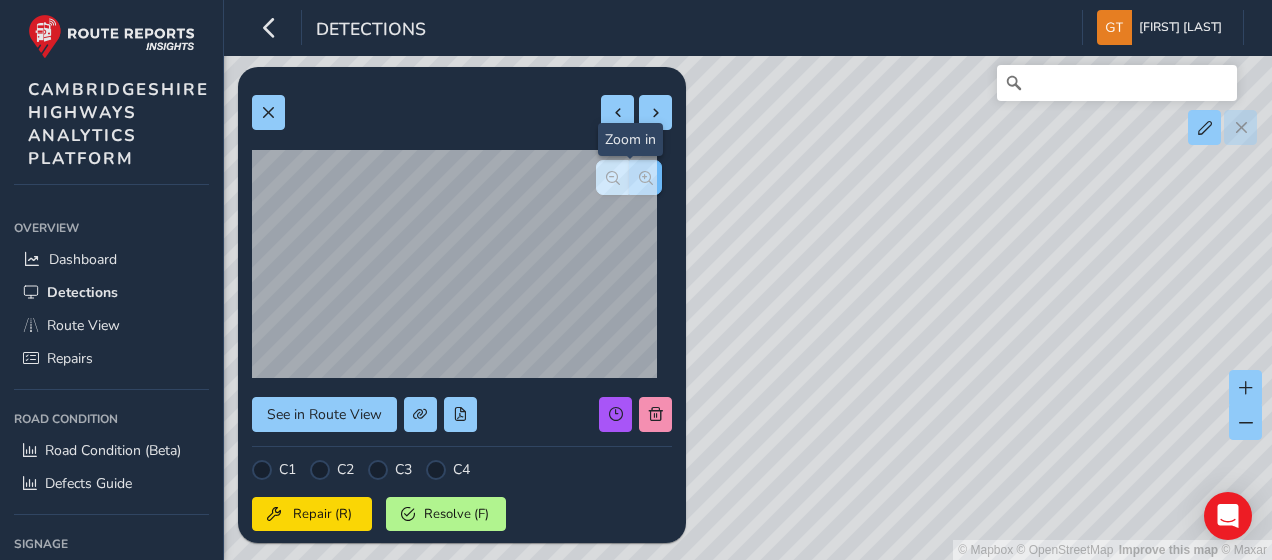 click at bounding box center (646, 178) 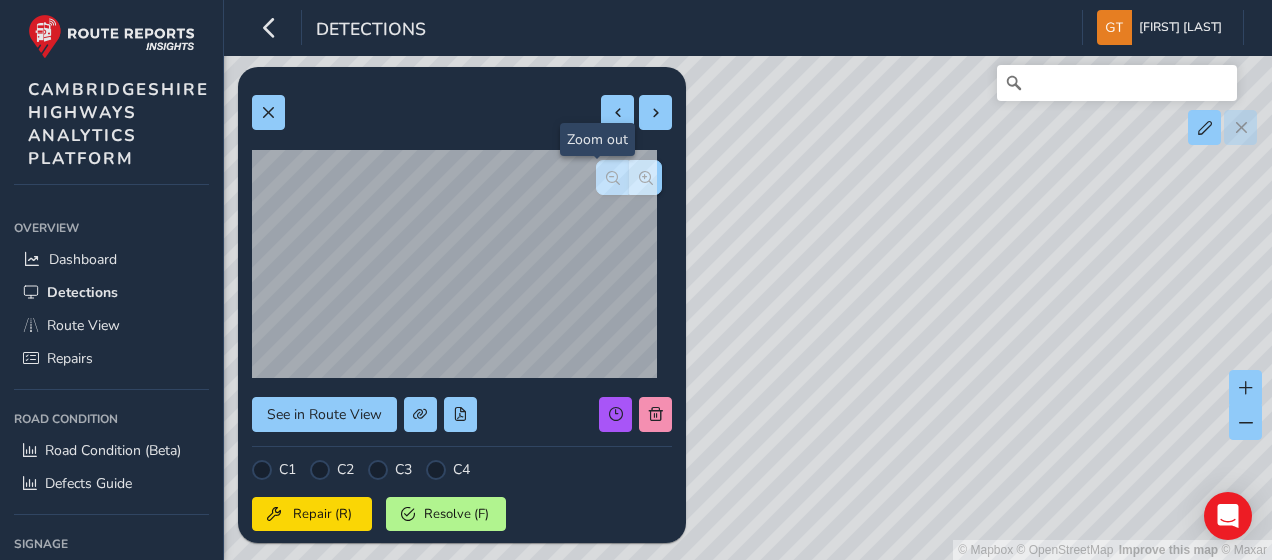 click at bounding box center [613, 178] 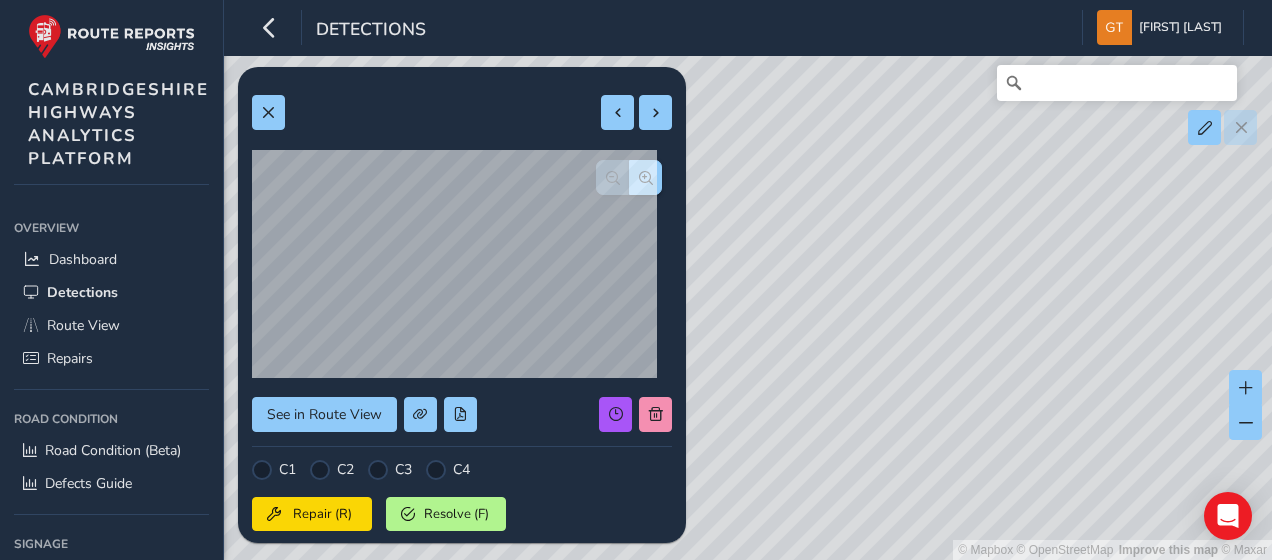 click at bounding box center (629, 177) 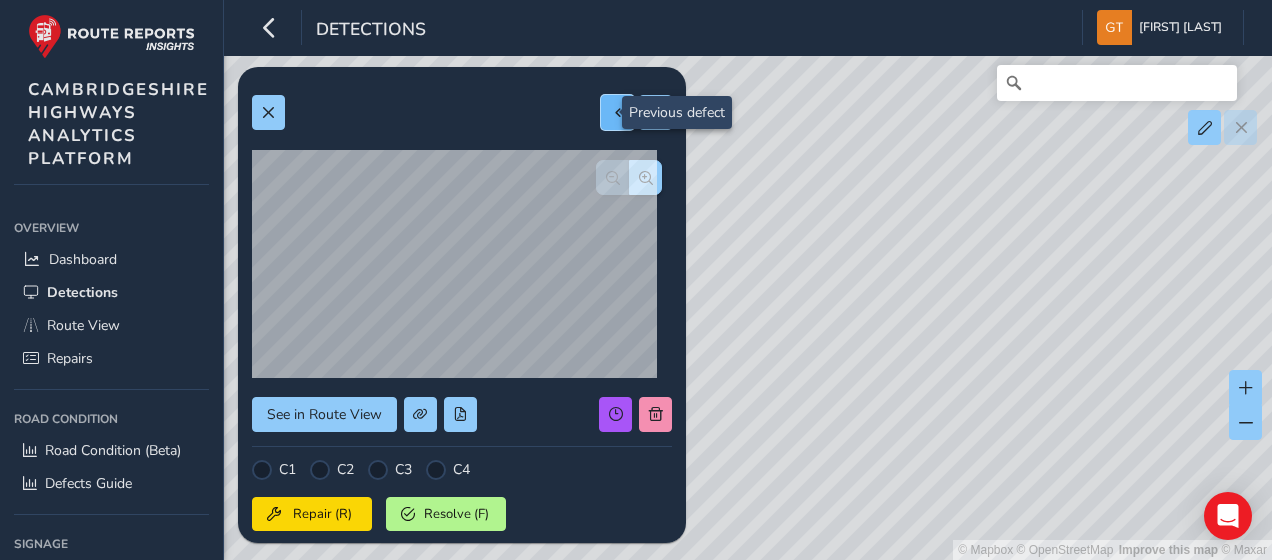 click at bounding box center (617, 112) 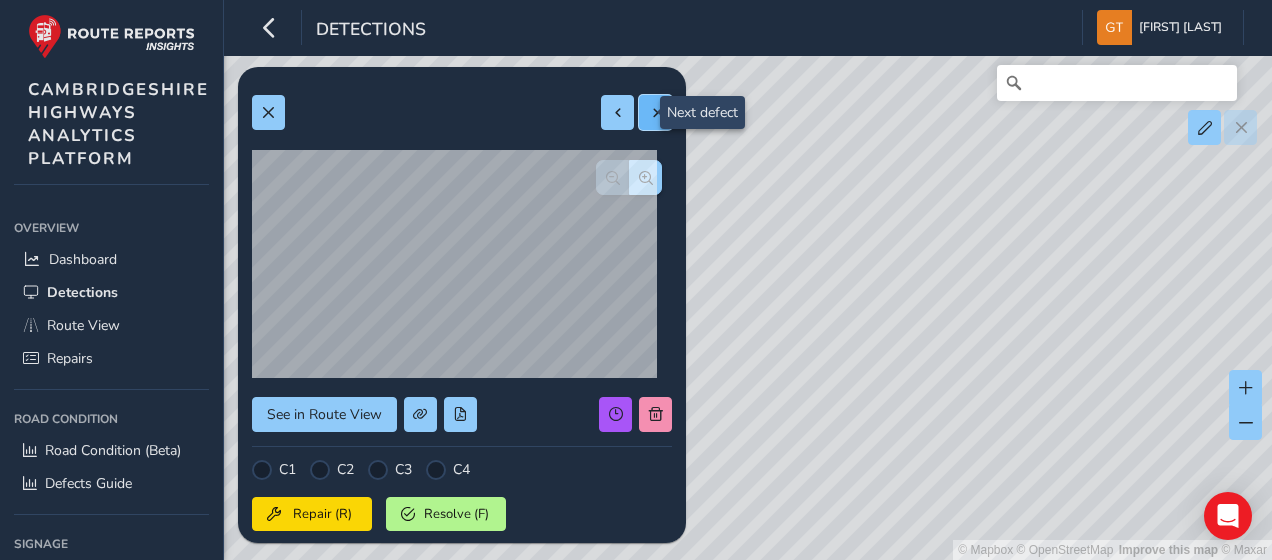 click at bounding box center (655, 112) 